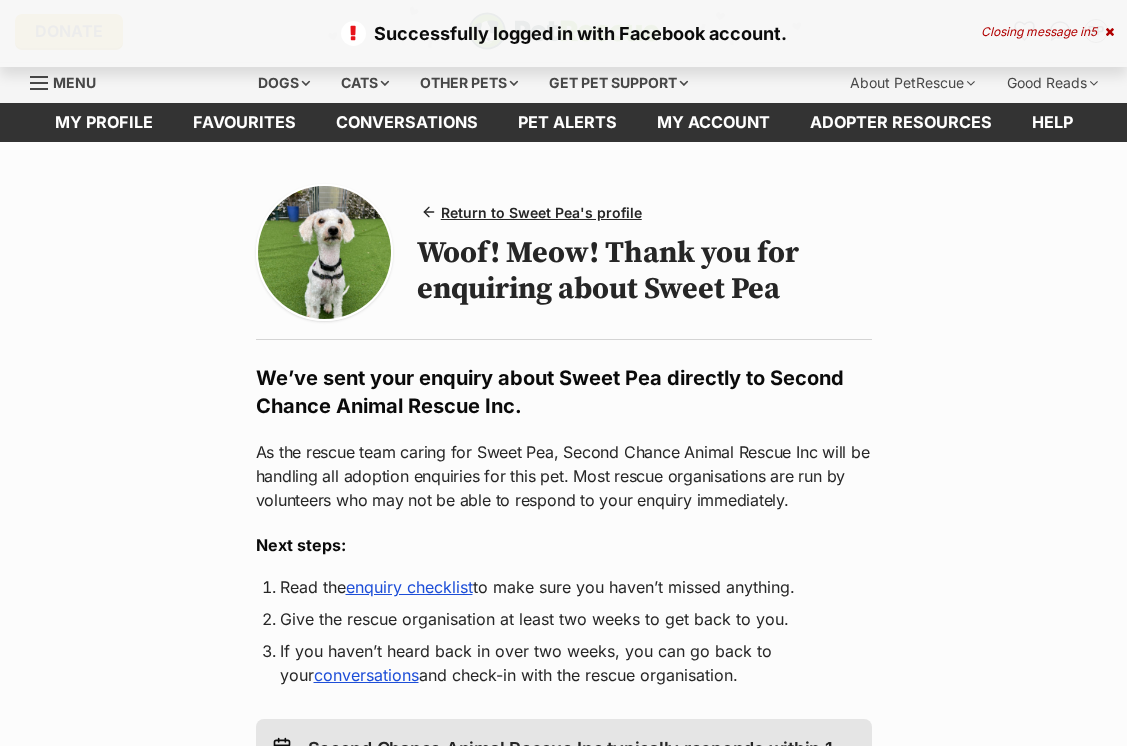 scroll, scrollTop: 0, scrollLeft: 0, axis: both 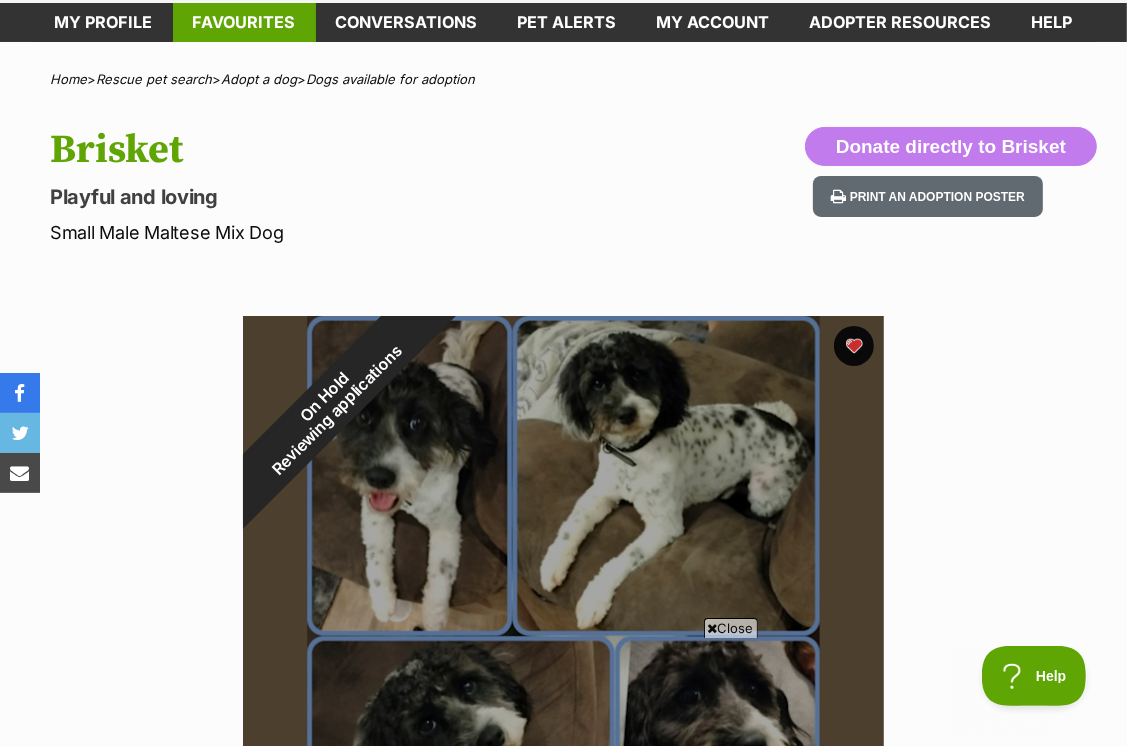 click on "Favourites" at bounding box center [244, 22] 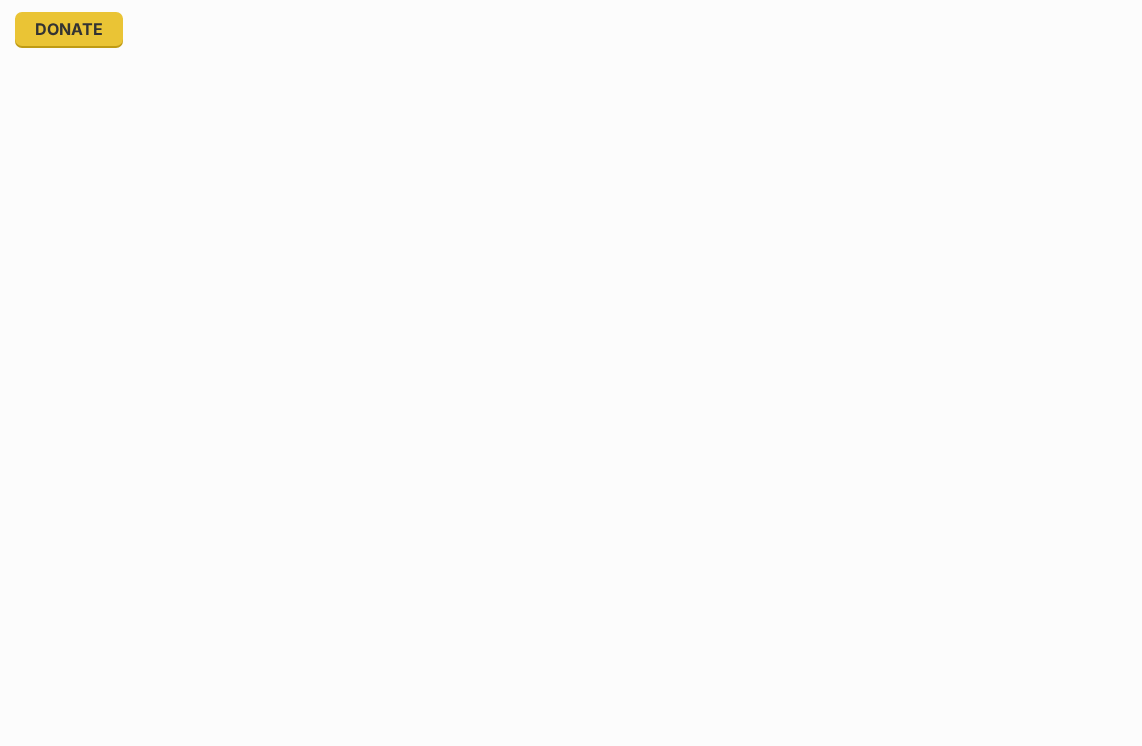 scroll, scrollTop: 0, scrollLeft: 0, axis: both 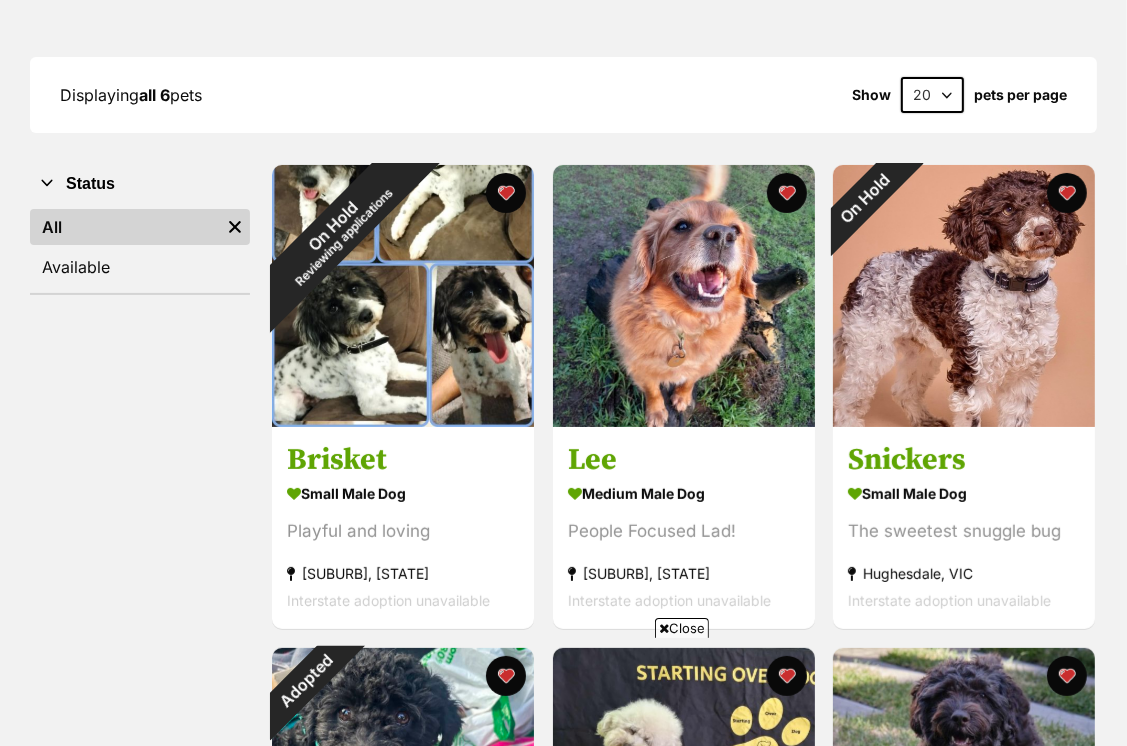 click on "Close" at bounding box center (682, 628) 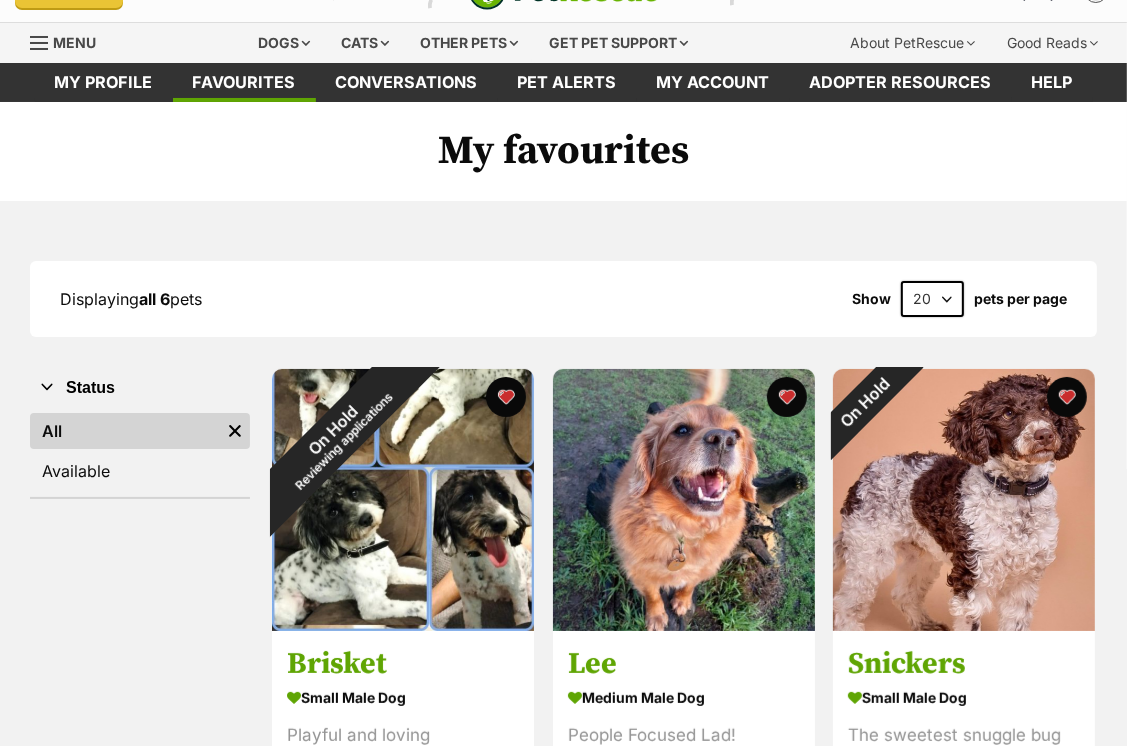 scroll, scrollTop: 0, scrollLeft: 0, axis: both 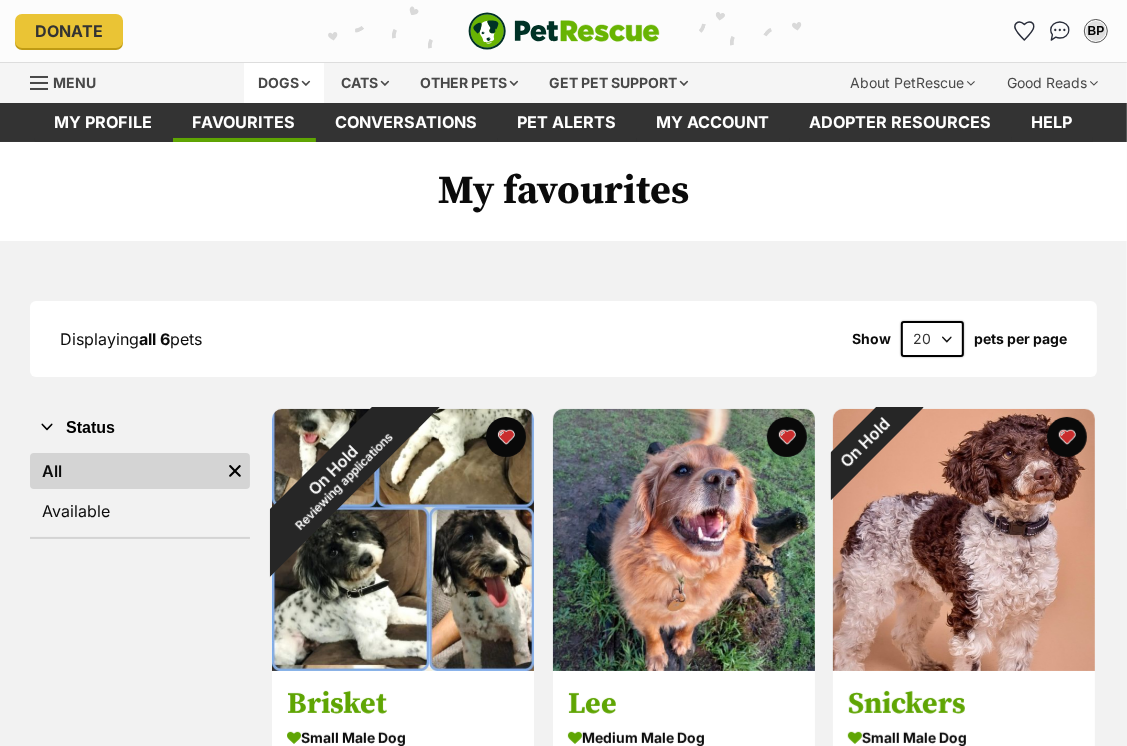 click on "Dogs" at bounding box center (284, 83) 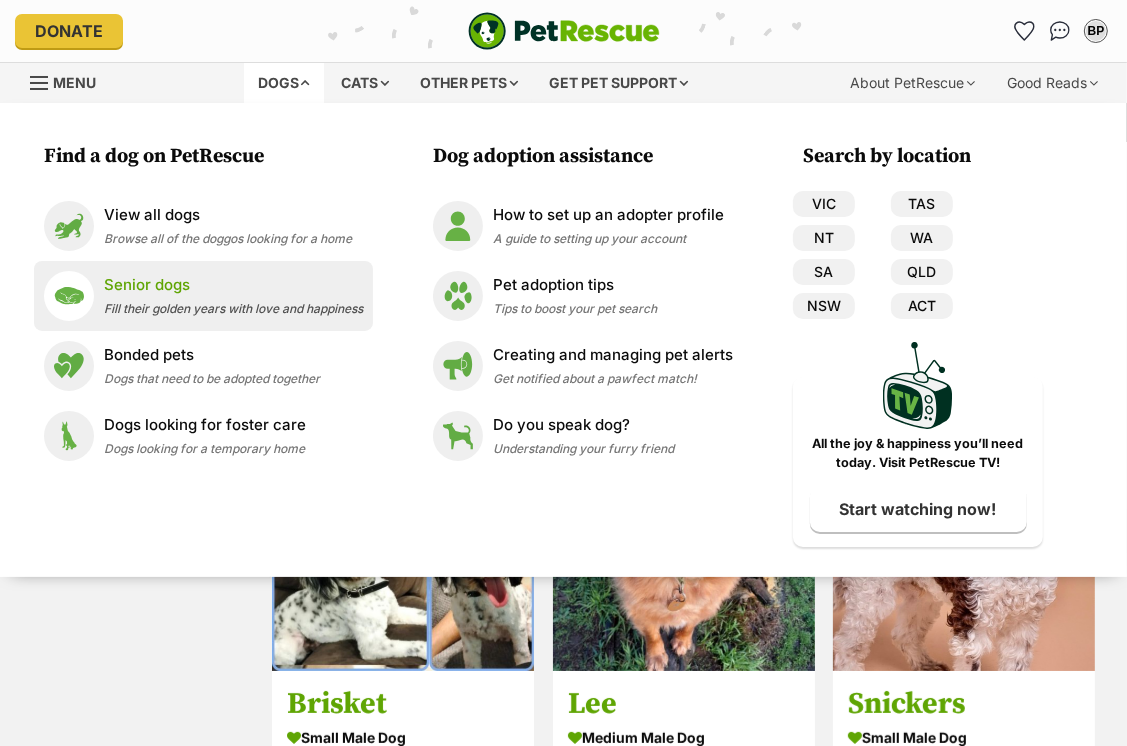 click on "Senior dogs" at bounding box center [233, 285] 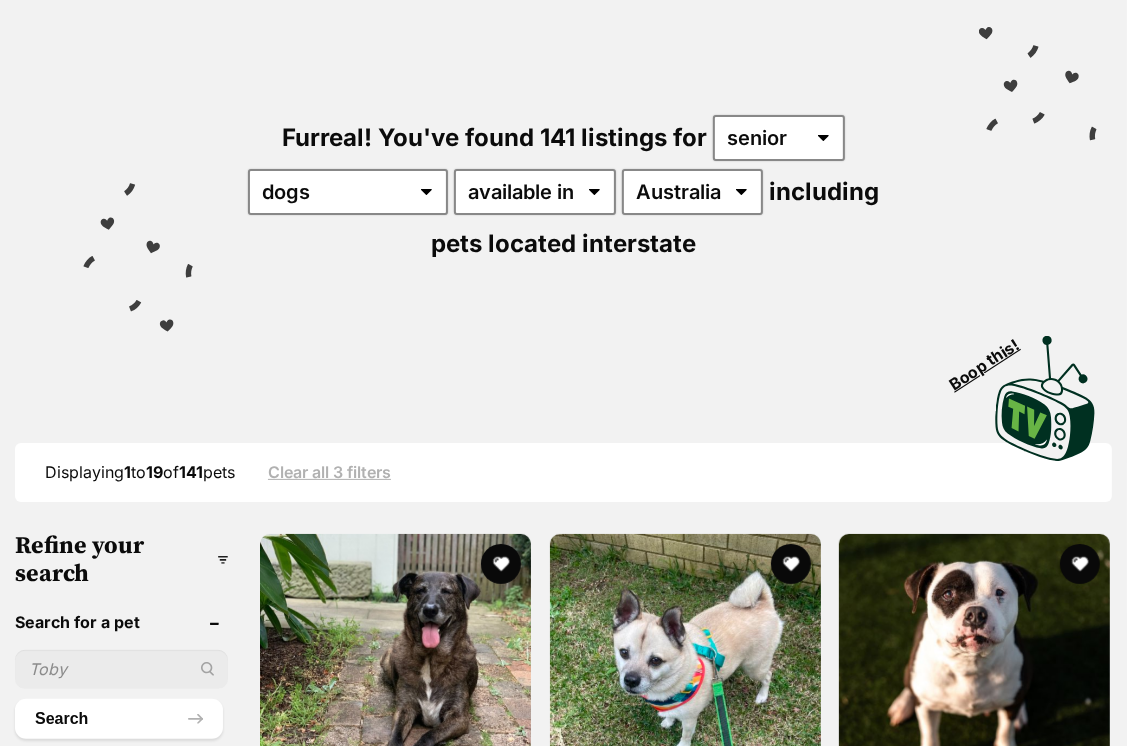 scroll, scrollTop: 200, scrollLeft: 0, axis: vertical 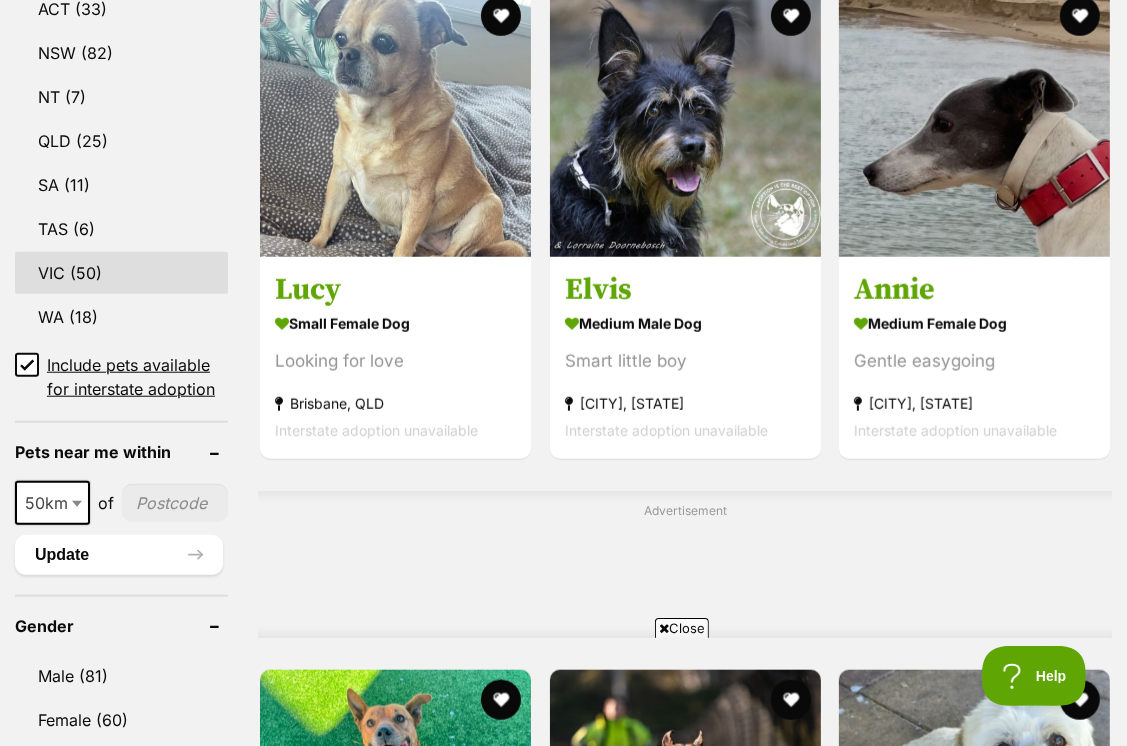 click on "VIC (50)" at bounding box center (121, 273) 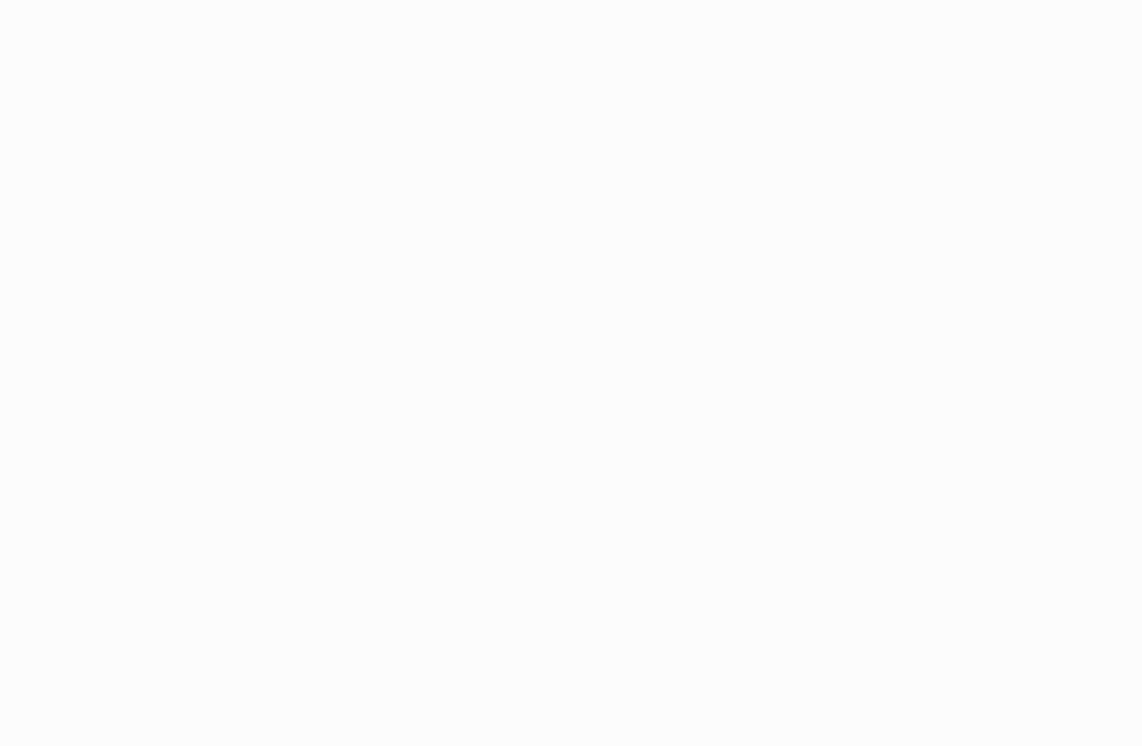 scroll, scrollTop: 0, scrollLeft: 0, axis: both 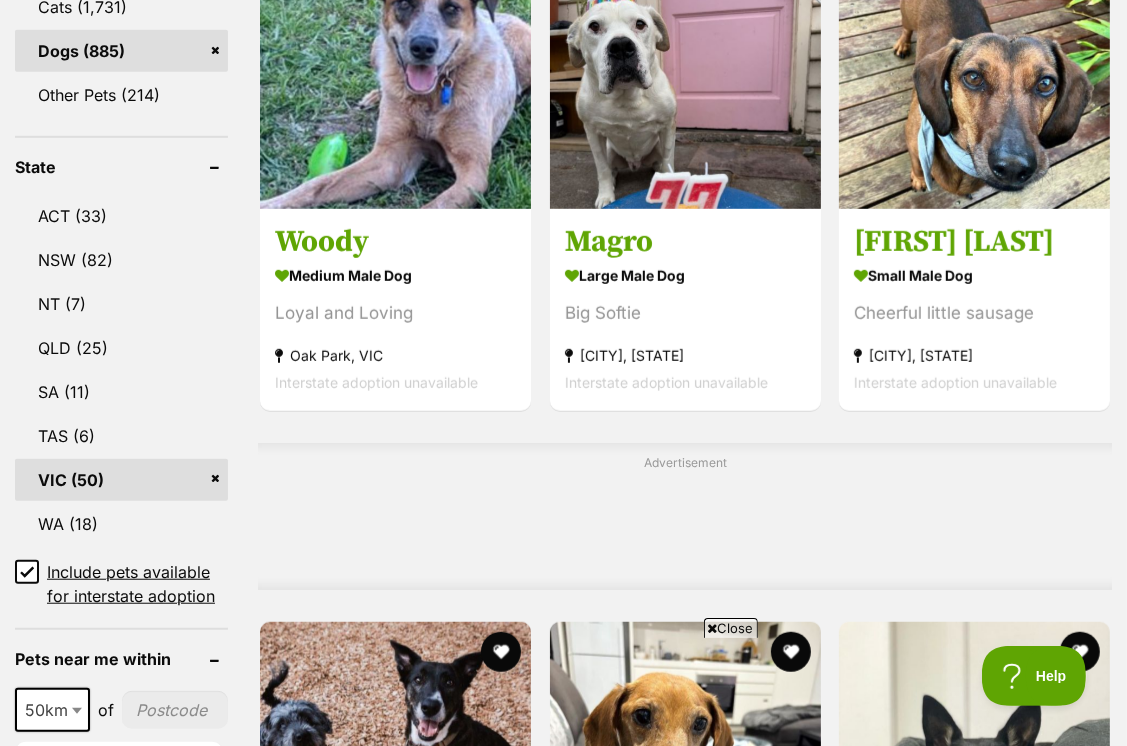 click on "VIC (50)" at bounding box center (121, 480) 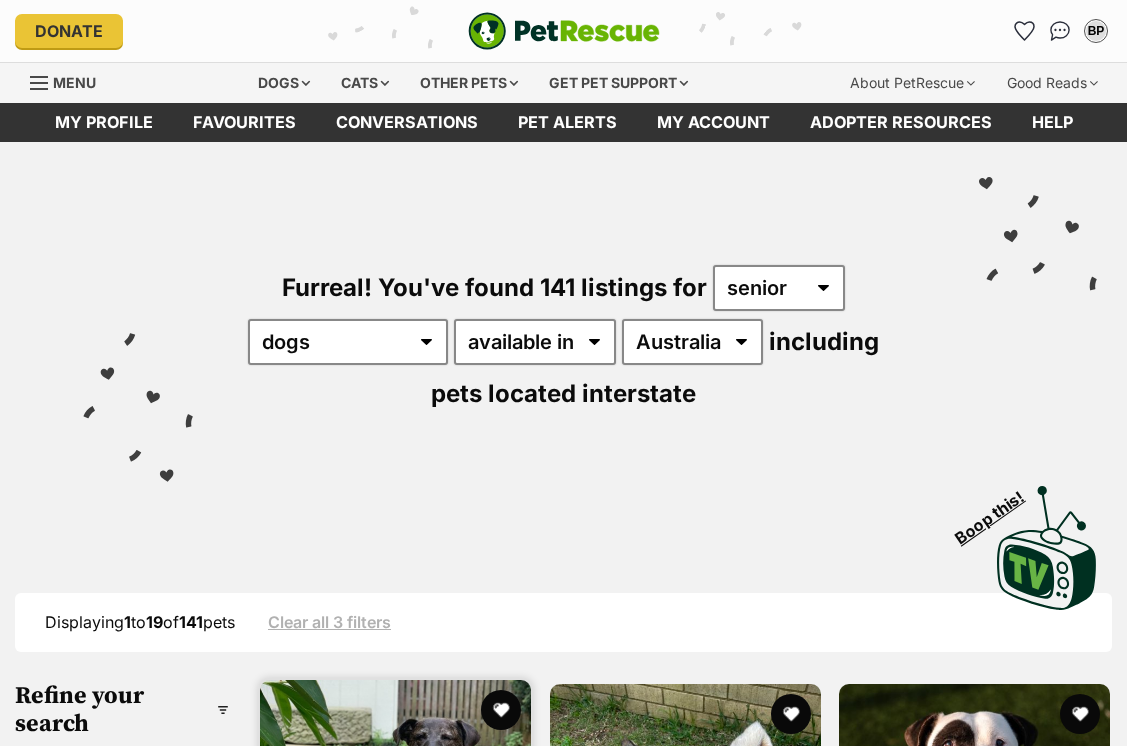scroll, scrollTop: 400, scrollLeft: 0, axis: vertical 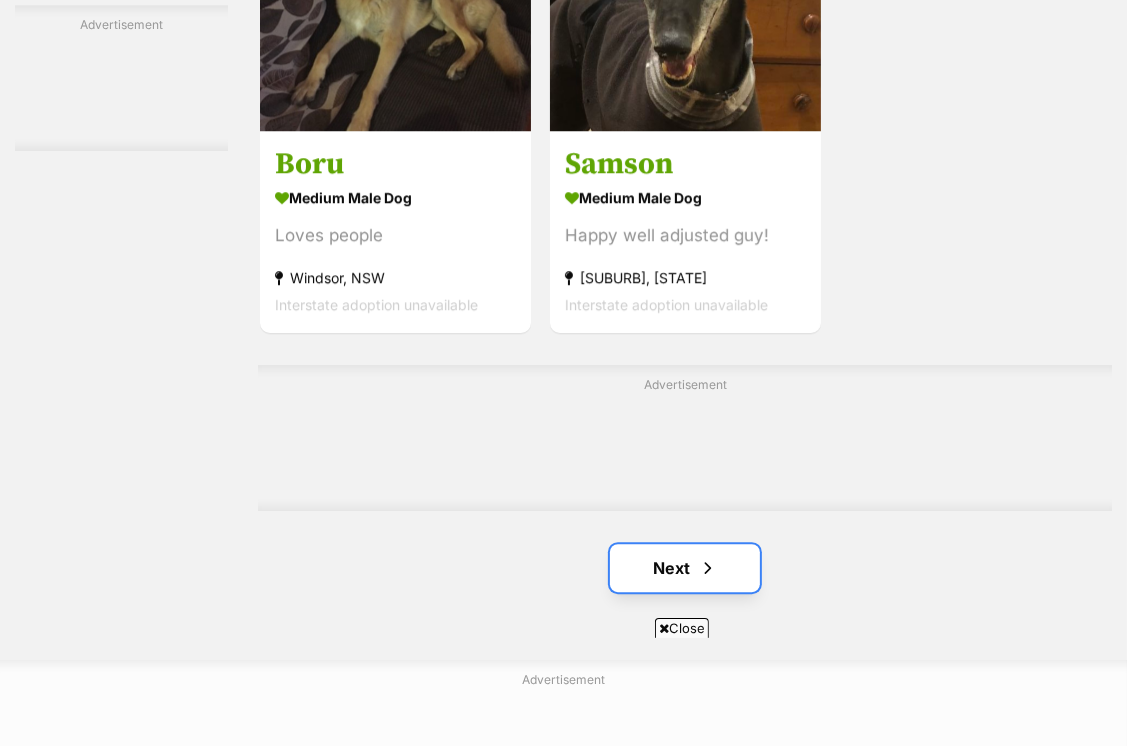 click on "Next" at bounding box center [685, 568] 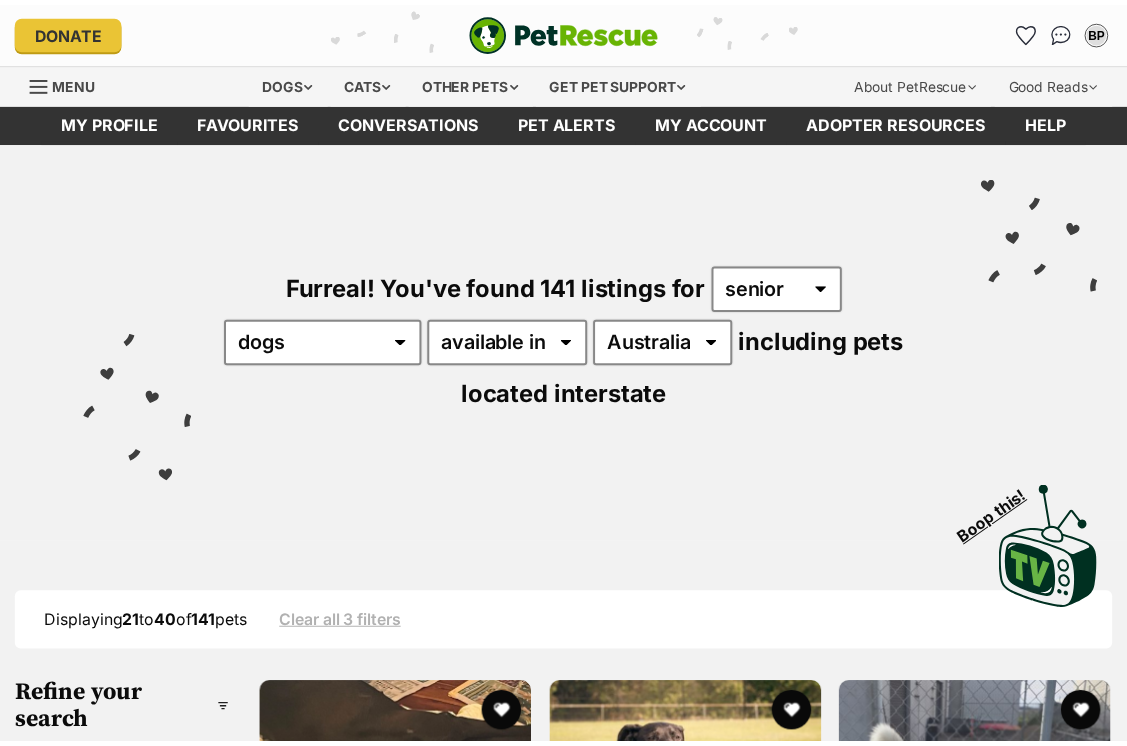 scroll, scrollTop: 0, scrollLeft: 0, axis: both 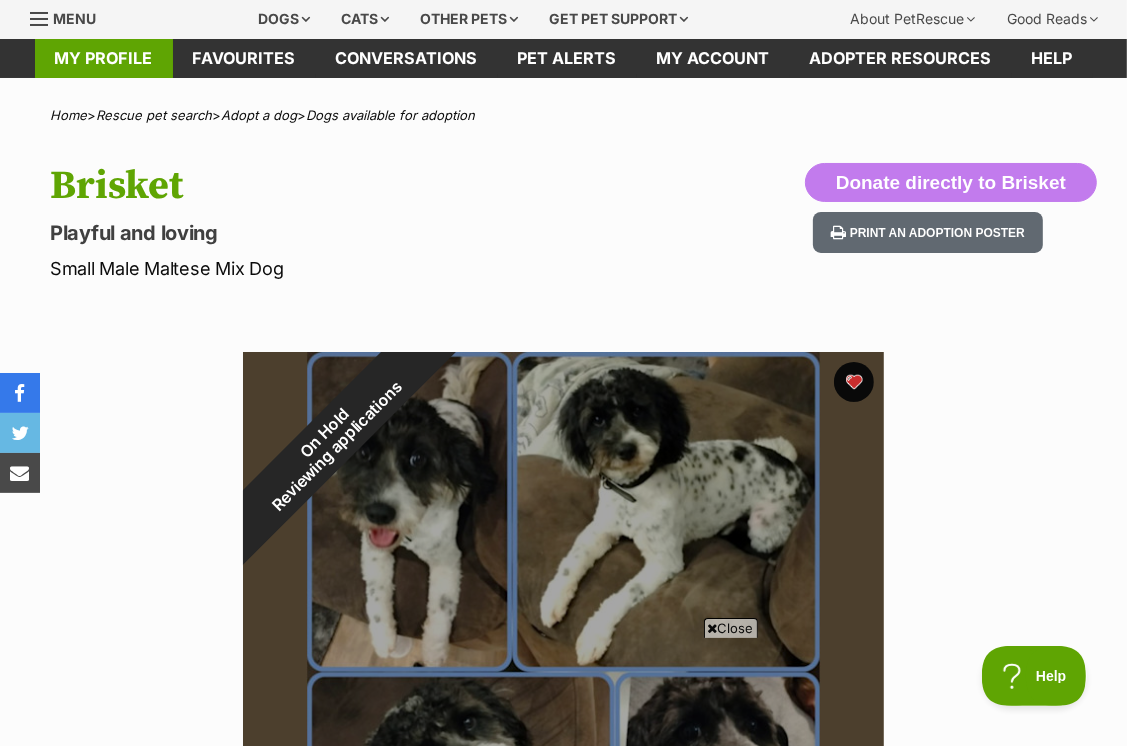 click on "My profile" at bounding box center [104, 58] 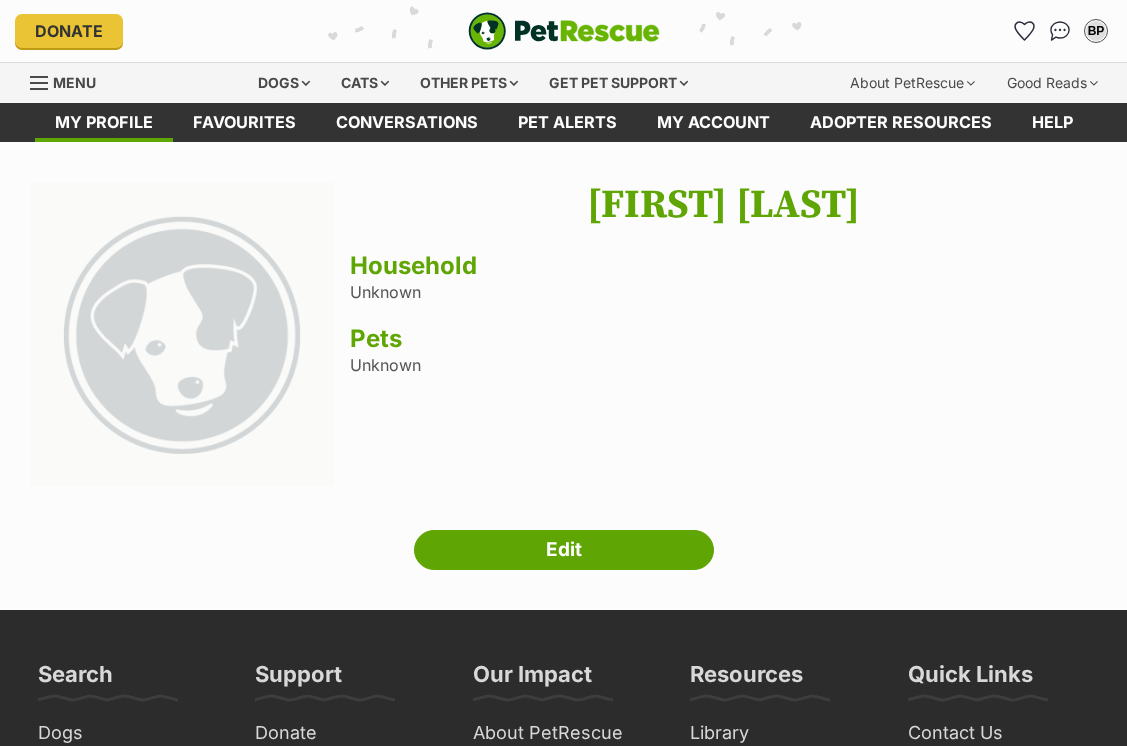 scroll, scrollTop: 0, scrollLeft: 0, axis: both 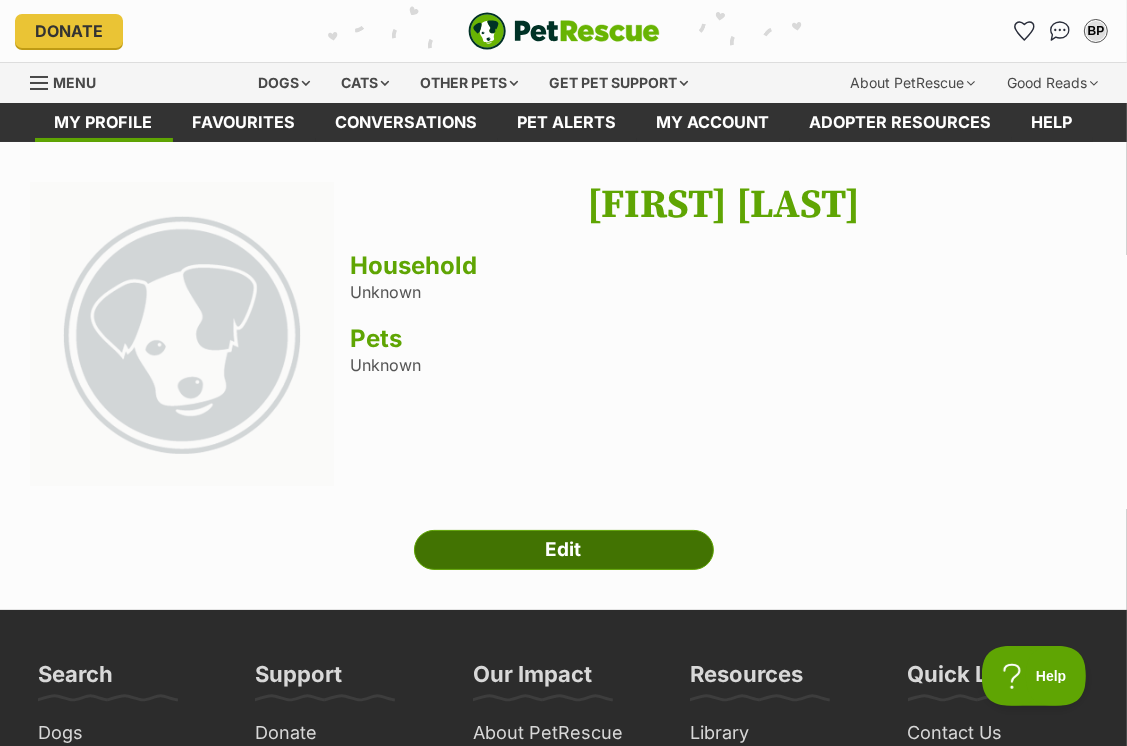 click on "Edit" at bounding box center [564, 550] 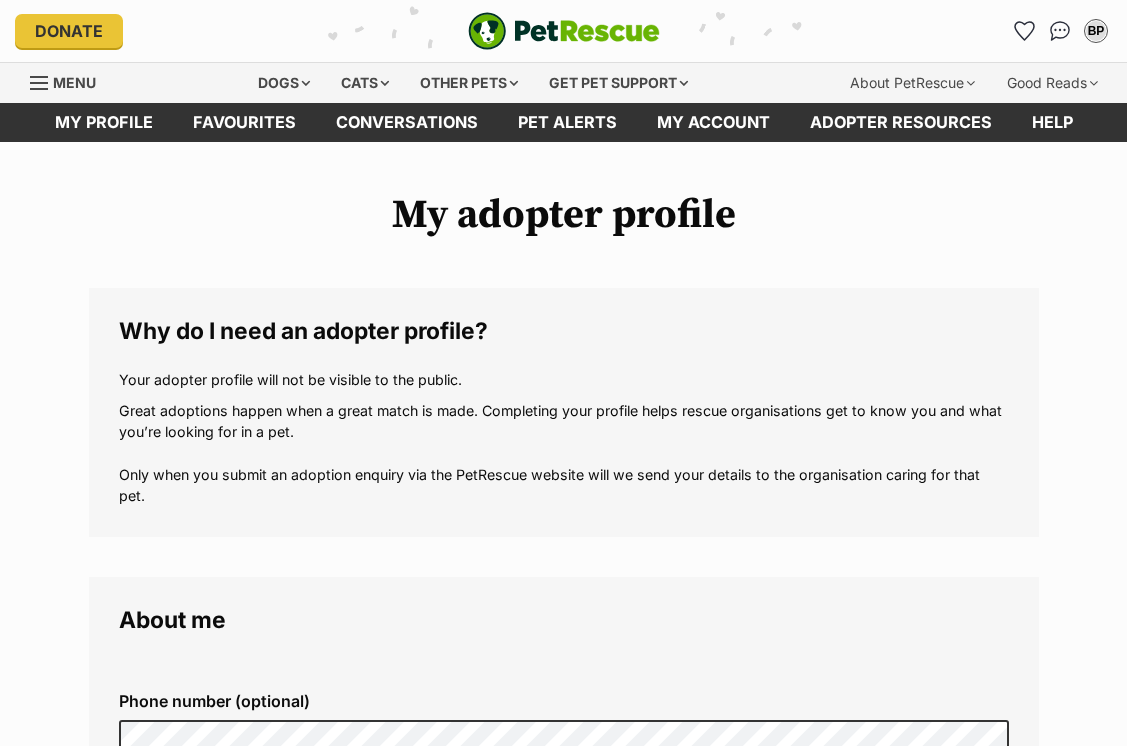scroll, scrollTop: 0, scrollLeft: 0, axis: both 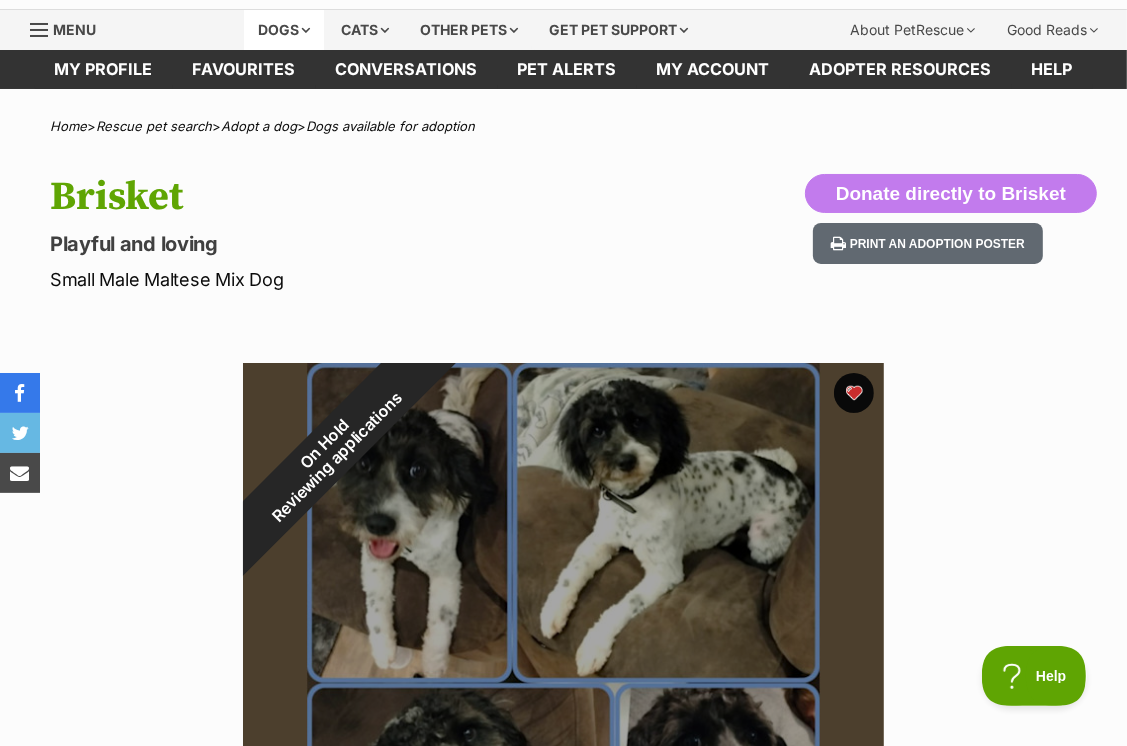 click on "Dogs" at bounding box center (284, 30) 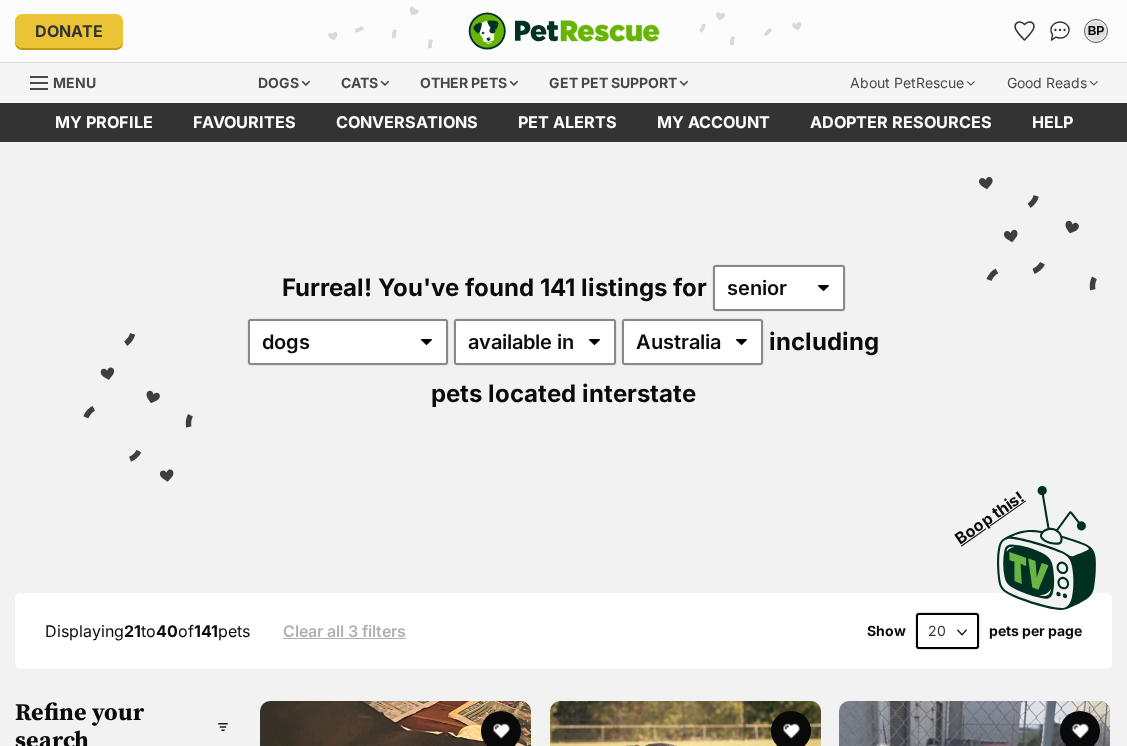 scroll, scrollTop: 0, scrollLeft: 0, axis: both 